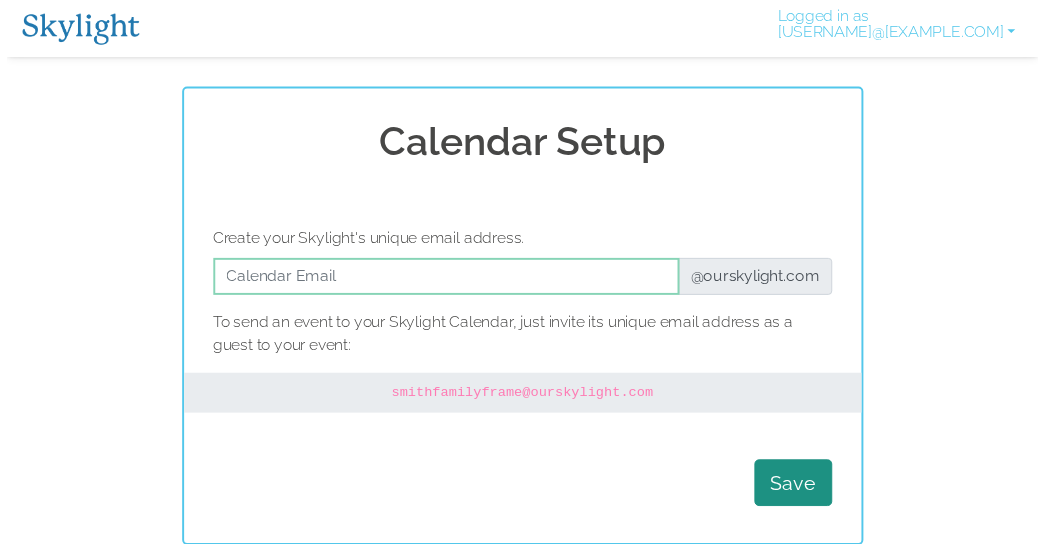 scroll, scrollTop: 0, scrollLeft: 0, axis: both 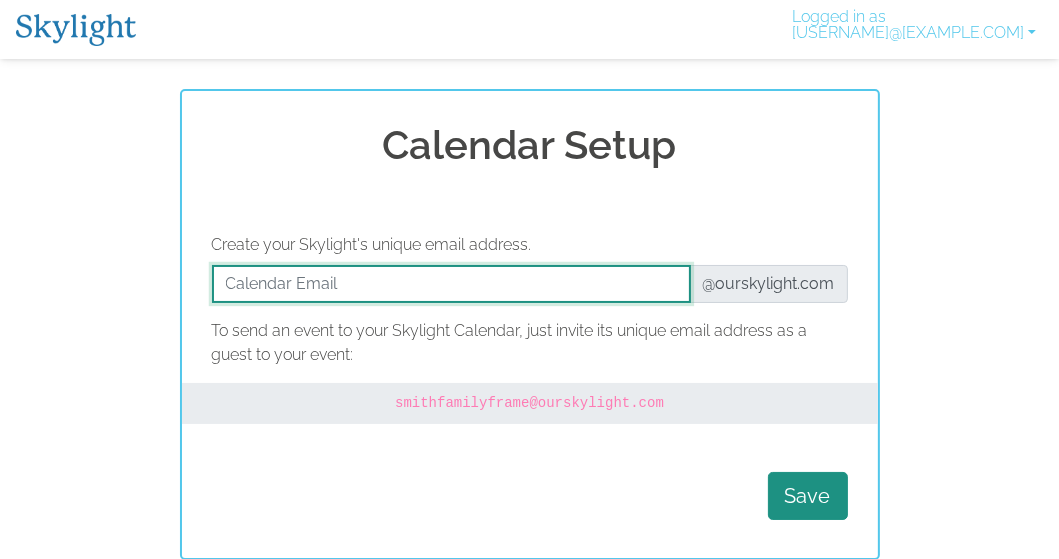 click at bounding box center (451, 284) 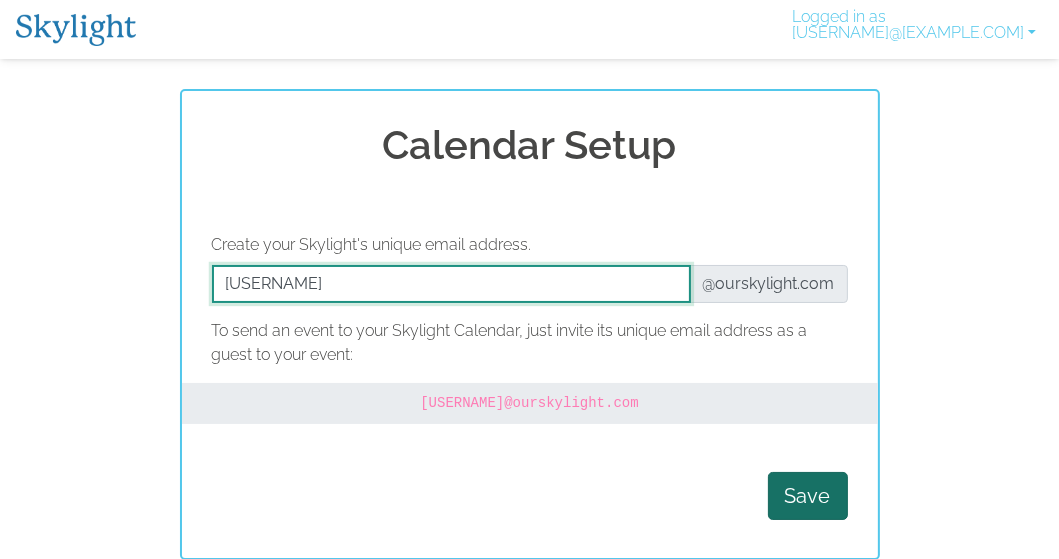 type on "jerrywcheryla" 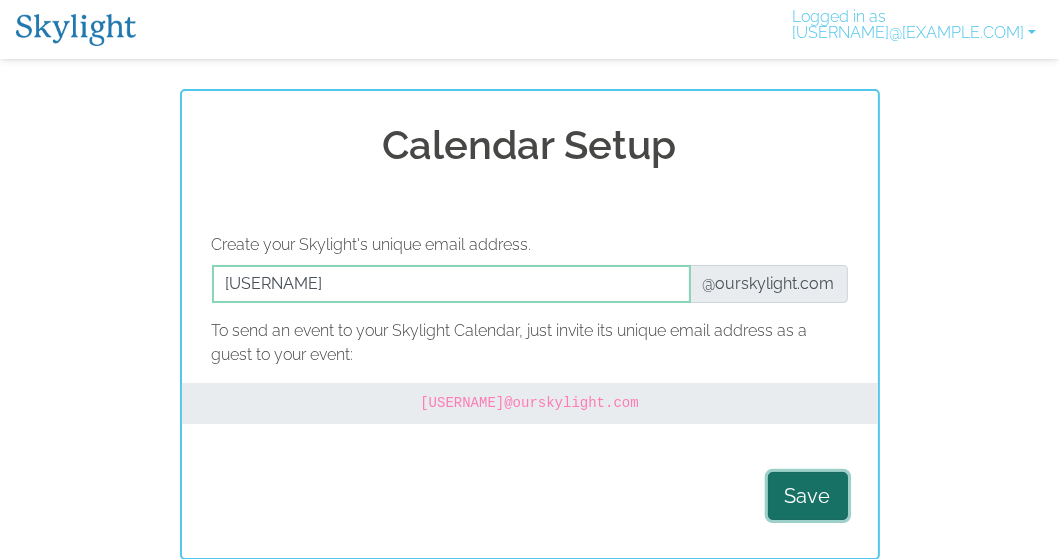 click on "Save" at bounding box center (808, 496) 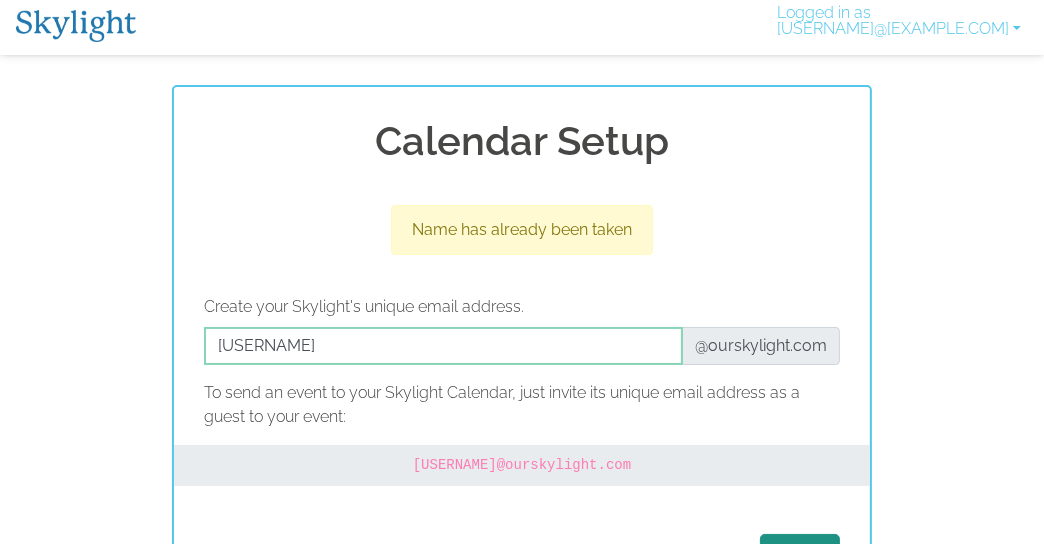scroll, scrollTop: 0, scrollLeft: 0, axis: both 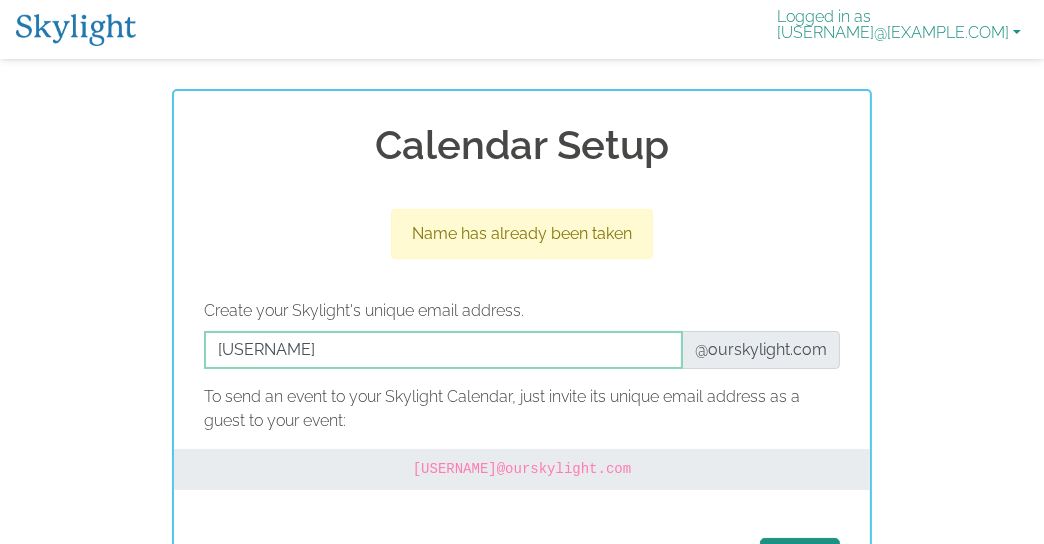 click on "Logged in as countryside27808@gmail.com" at bounding box center [899, 29] 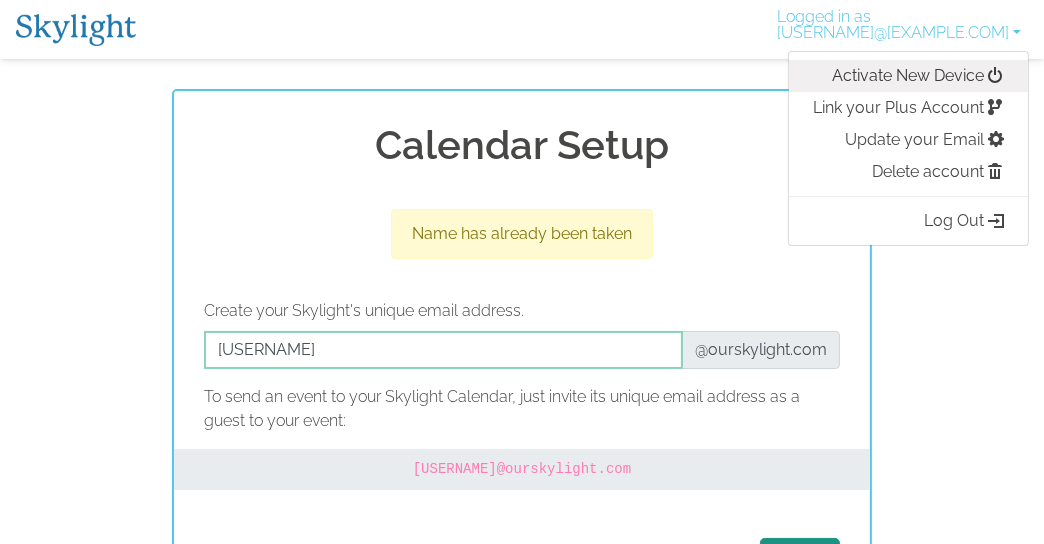click on "Activate New Device" at bounding box center (908, 76) 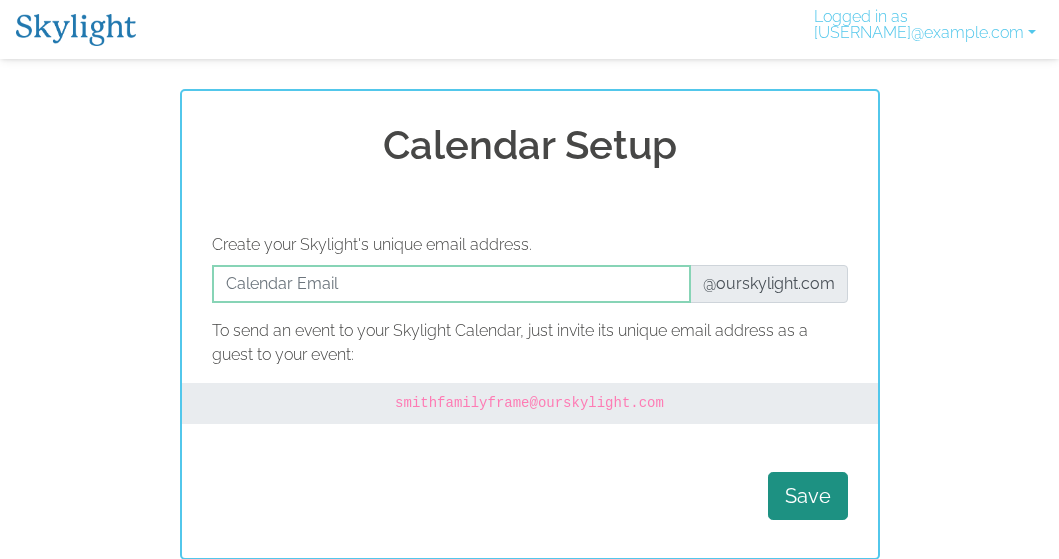 scroll, scrollTop: 0, scrollLeft: 0, axis: both 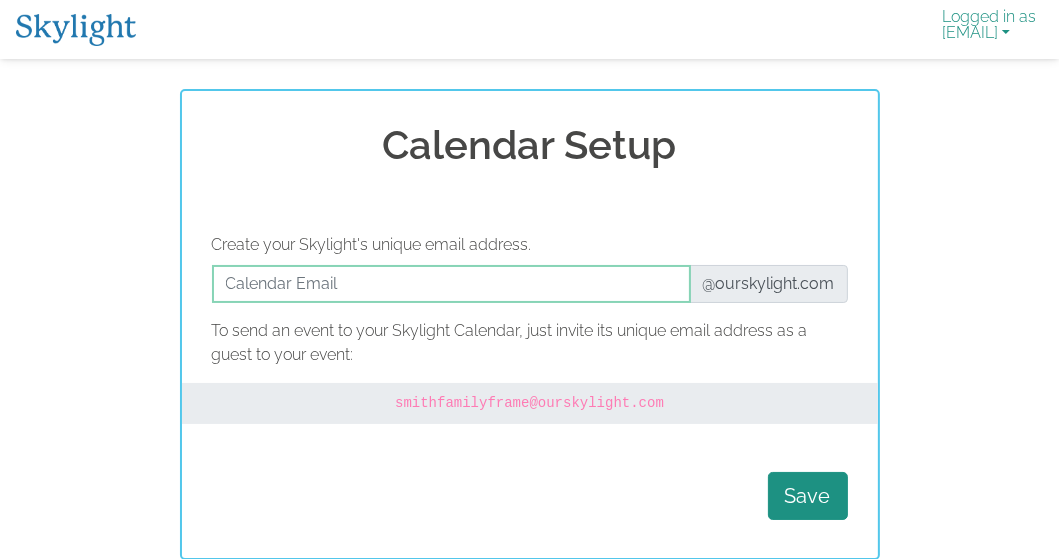 click on "Logged in as [EMAIL]" at bounding box center [989, 29] 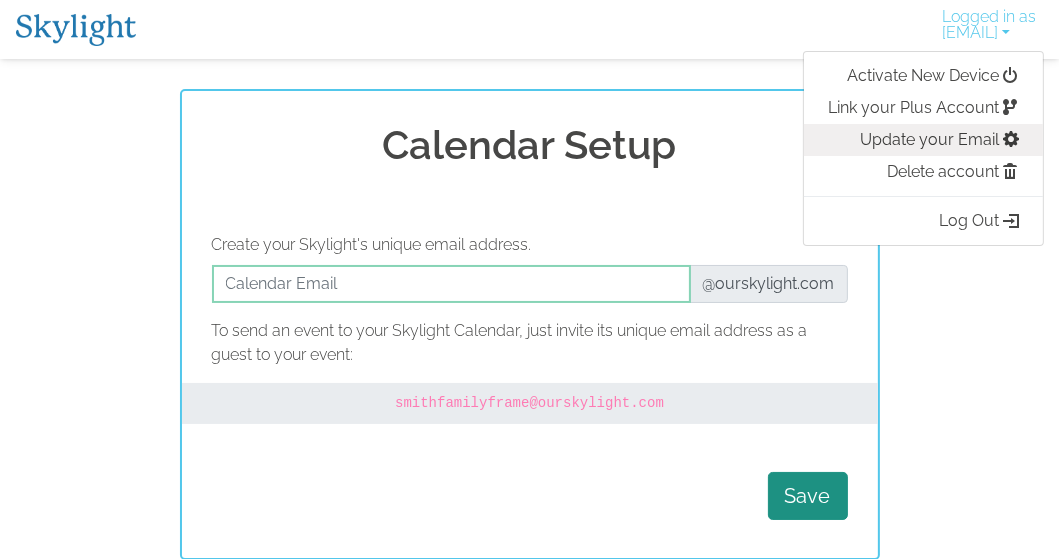 click on "Update your Email" at bounding box center [923, 140] 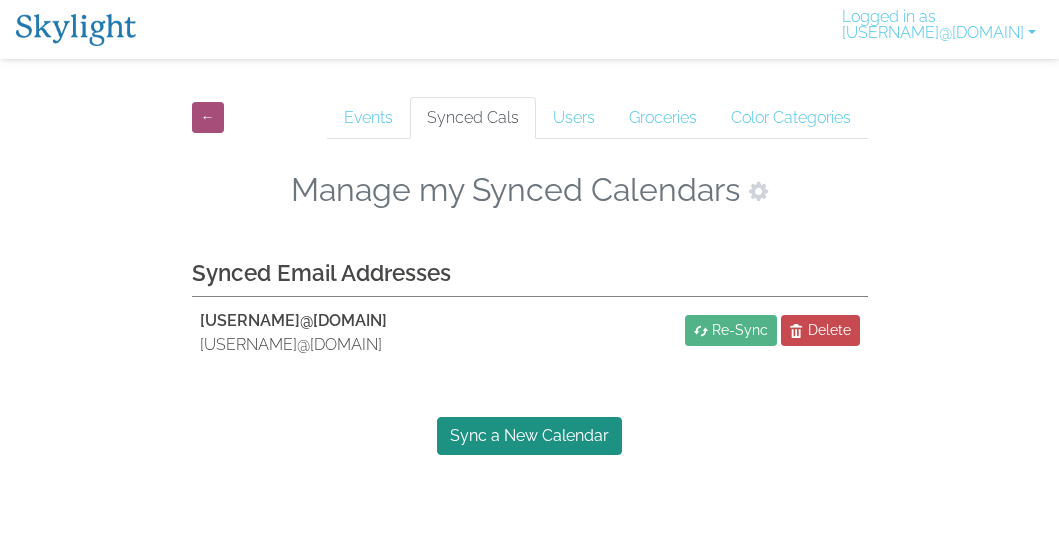 scroll, scrollTop: 0, scrollLeft: 0, axis: both 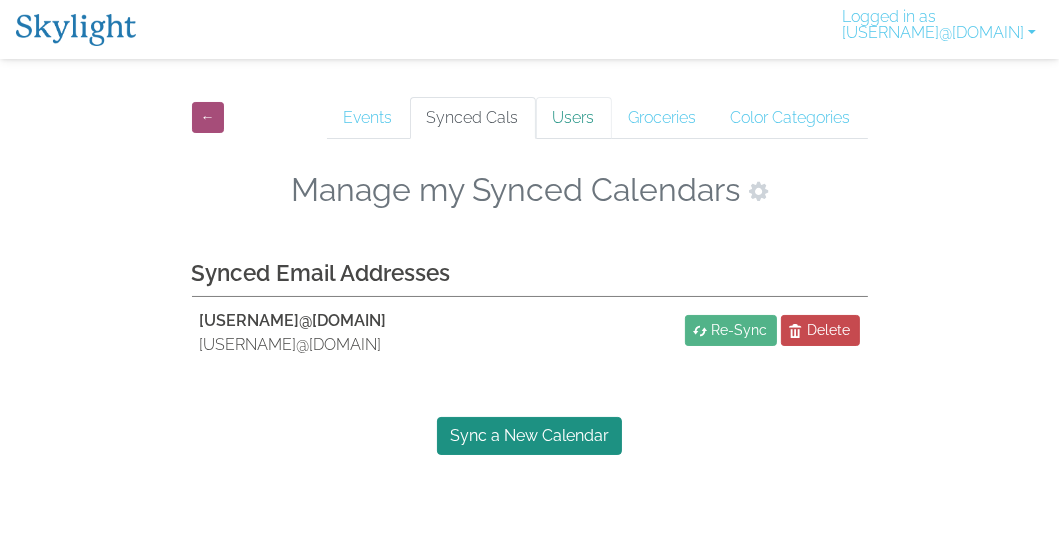 click on "Users" at bounding box center [574, 118] 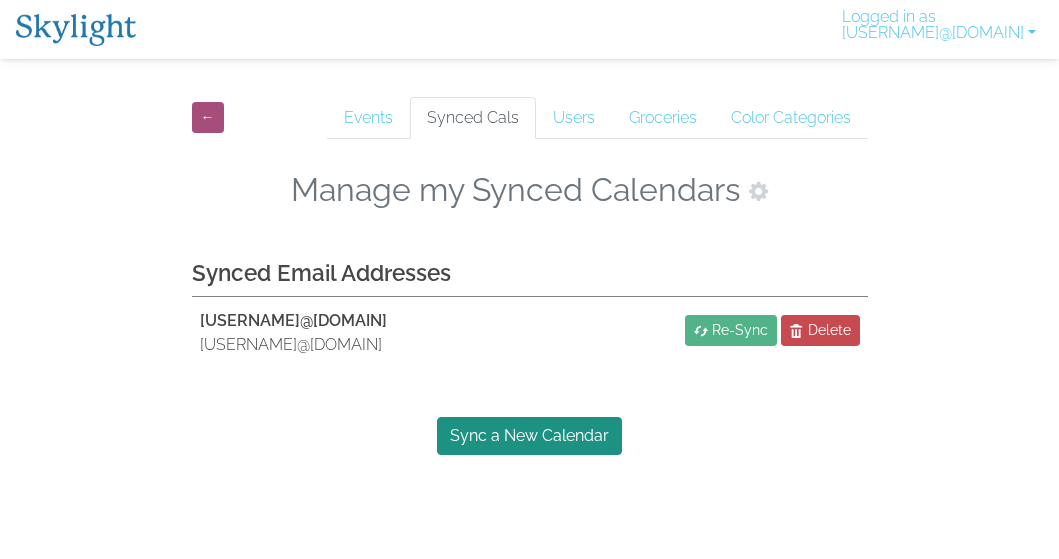scroll, scrollTop: 0, scrollLeft: 0, axis: both 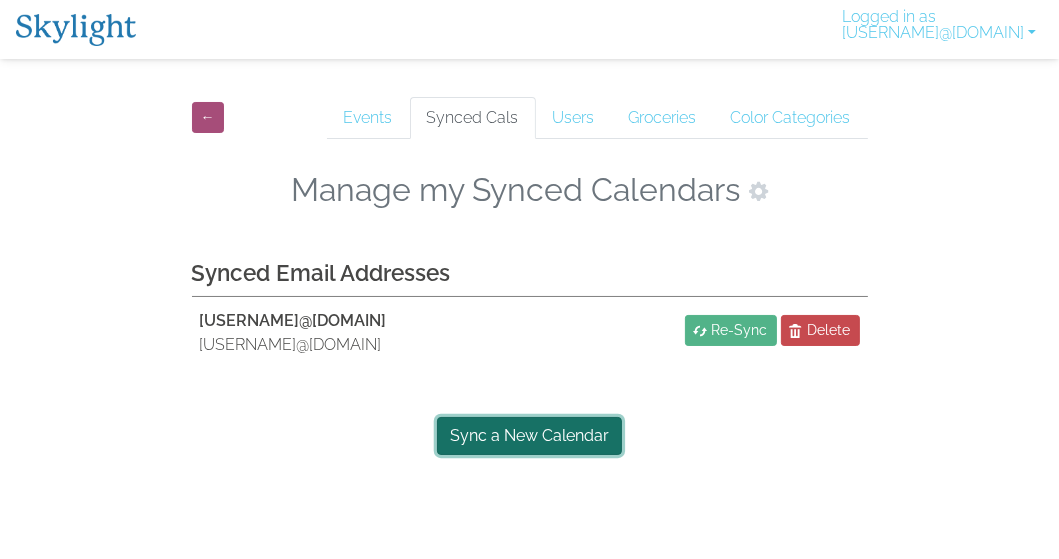 click on "Sync a New Calendar" at bounding box center [529, 436] 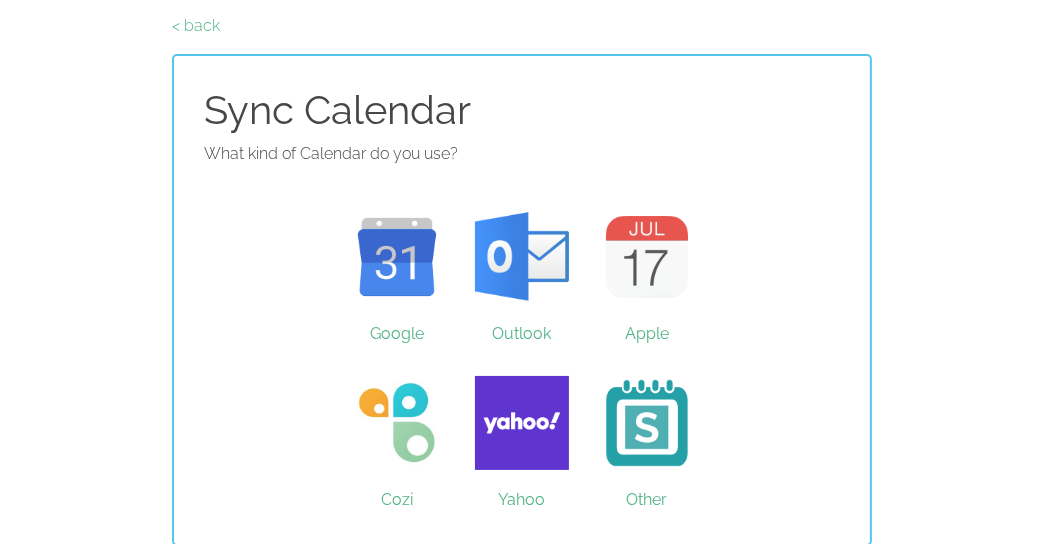 scroll, scrollTop: 75, scrollLeft: 0, axis: vertical 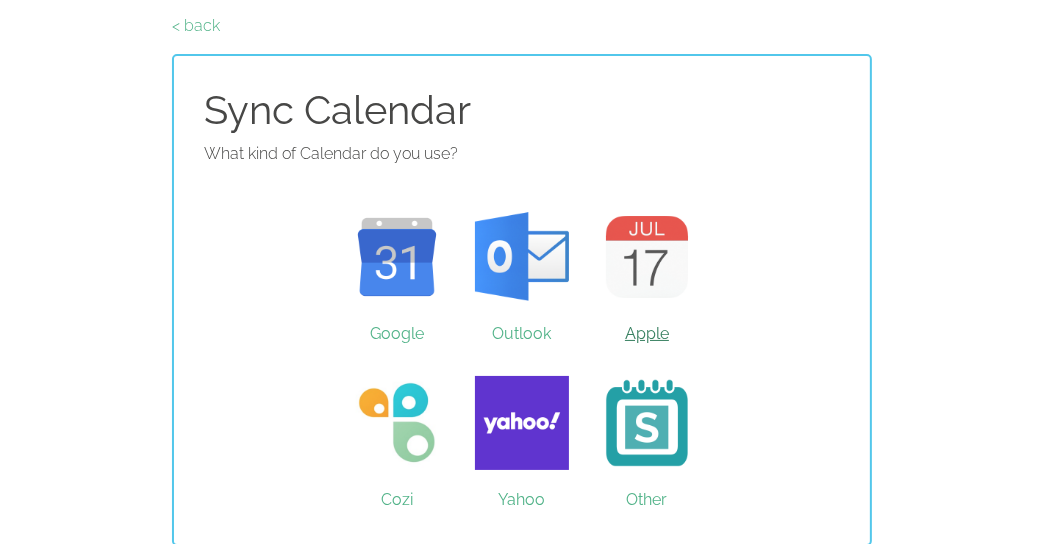 click on "Apple" at bounding box center [647, 257] 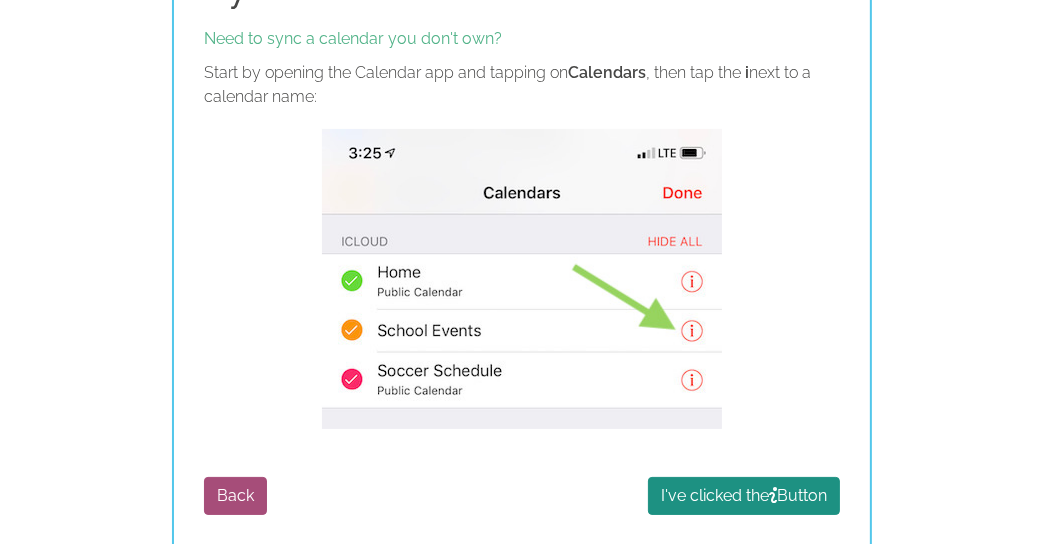 scroll, scrollTop: 208, scrollLeft: 0, axis: vertical 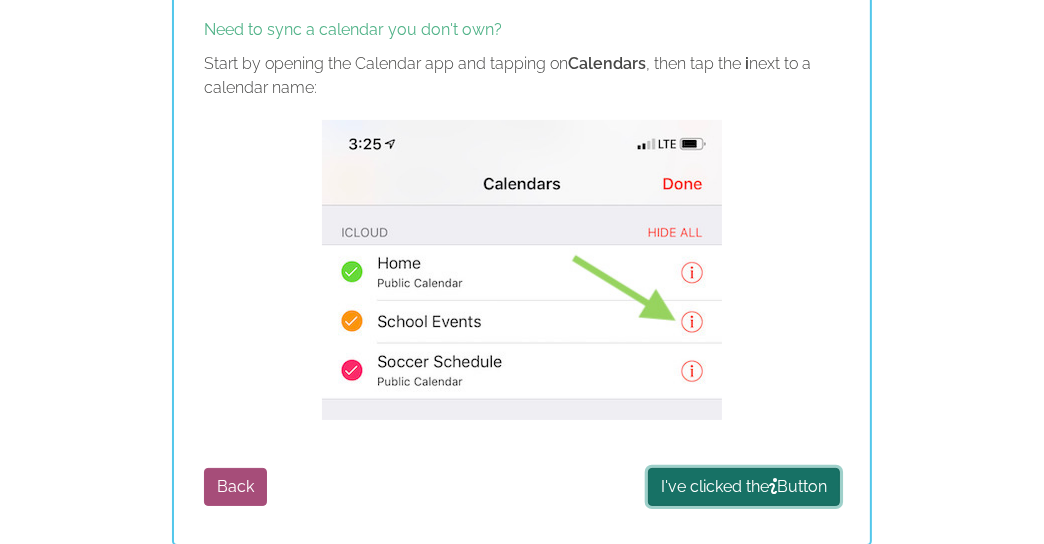 click on "I've clicked the   Button" at bounding box center (744, 487) 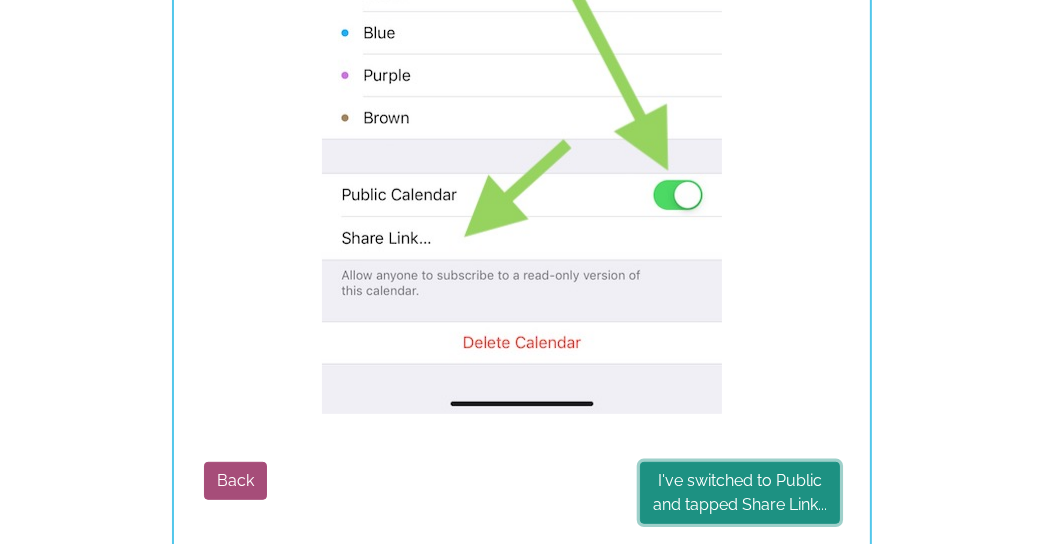 scroll, scrollTop: 731, scrollLeft: 0, axis: vertical 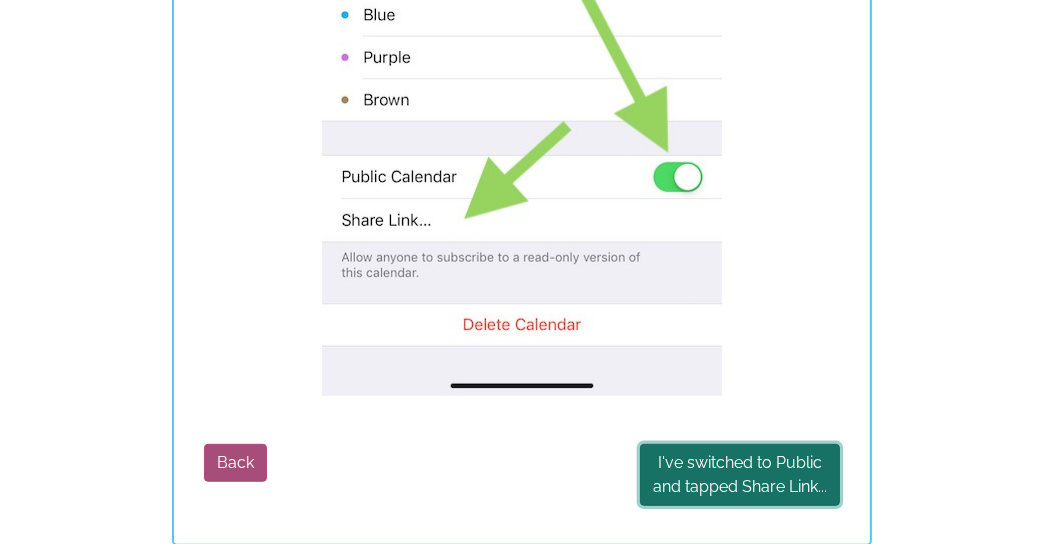 click on "I've switched to Public and tapped Share Link..." at bounding box center [740, 475] 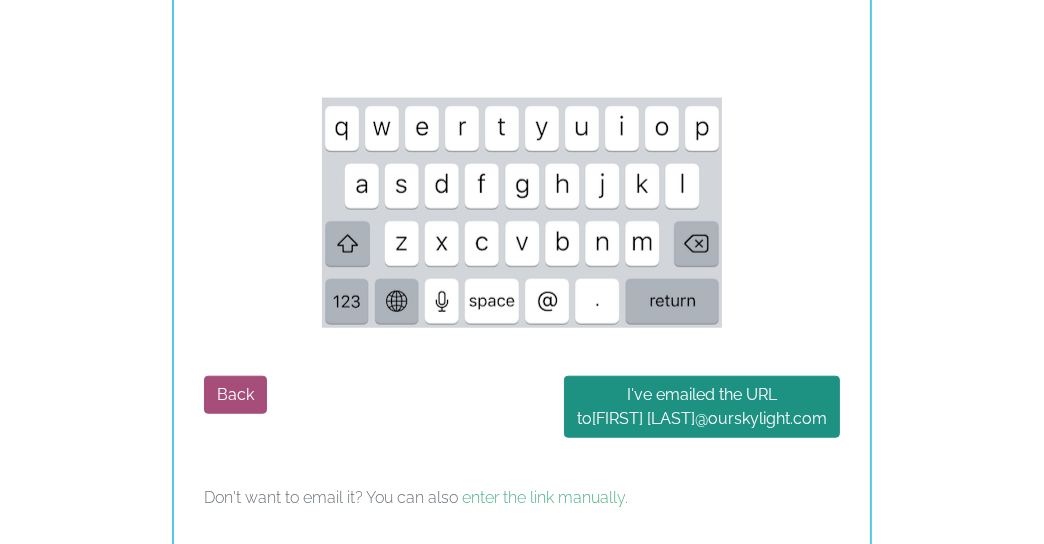 scroll, scrollTop: 1400, scrollLeft: 0, axis: vertical 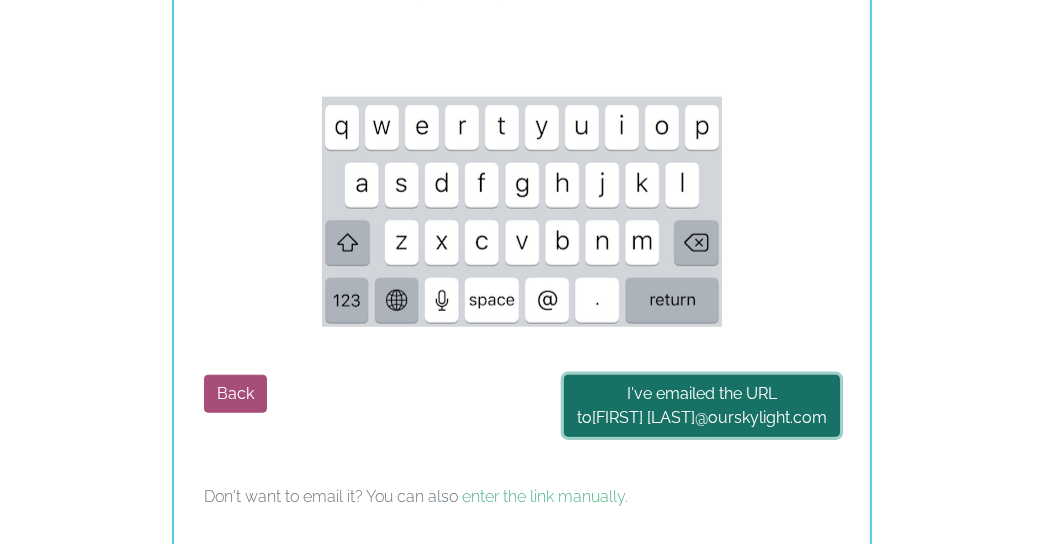 click on "I've emailed the URL to  [EMAIL]" at bounding box center [702, 406] 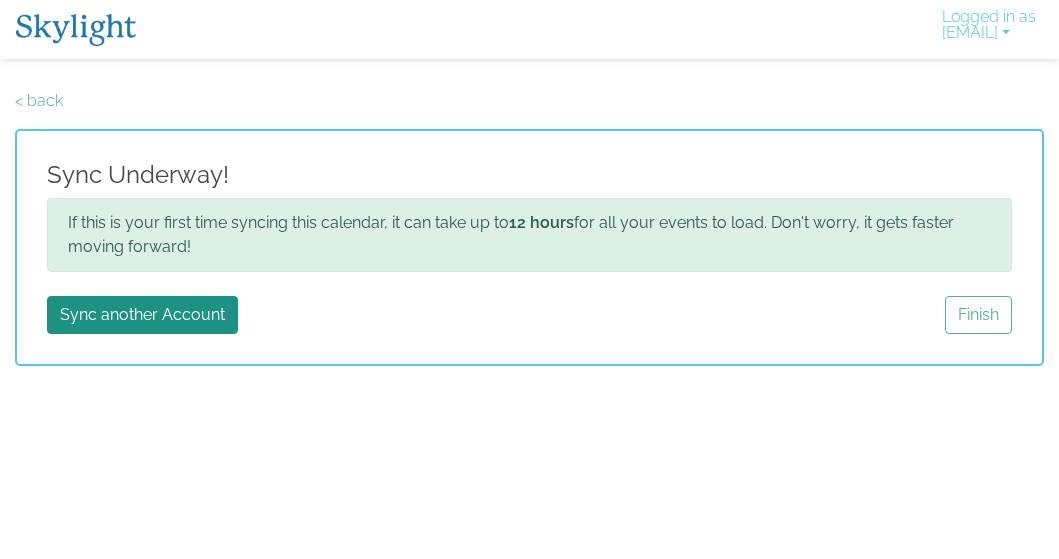 scroll, scrollTop: 0, scrollLeft: 0, axis: both 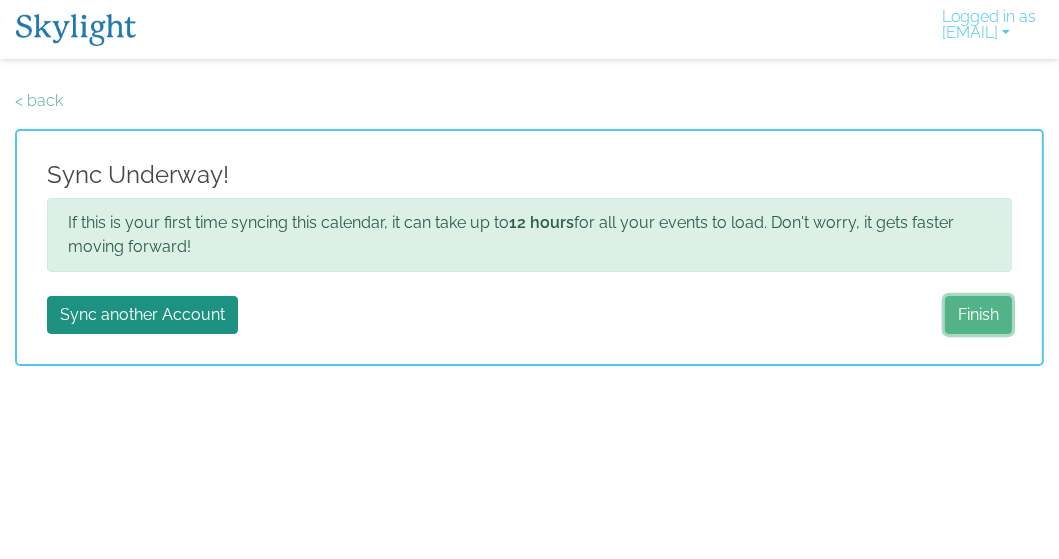 click on "Finish" at bounding box center (978, 315) 